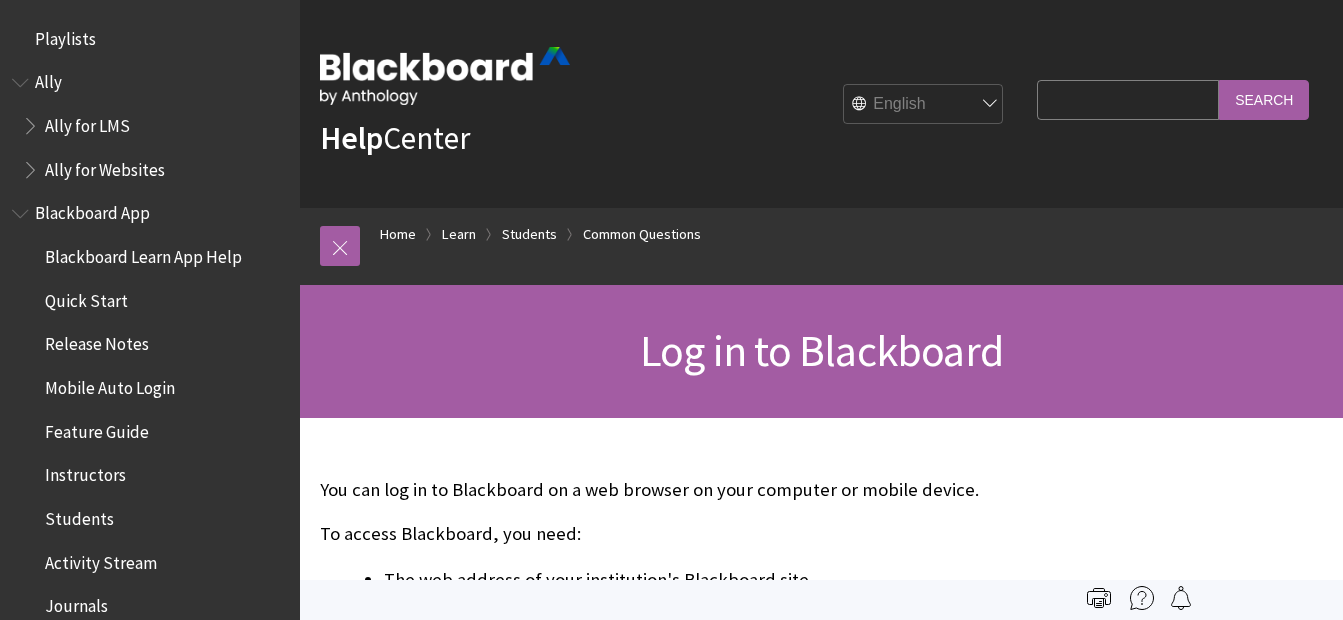 scroll, scrollTop: 0, scrollLeft: 0, axis: both 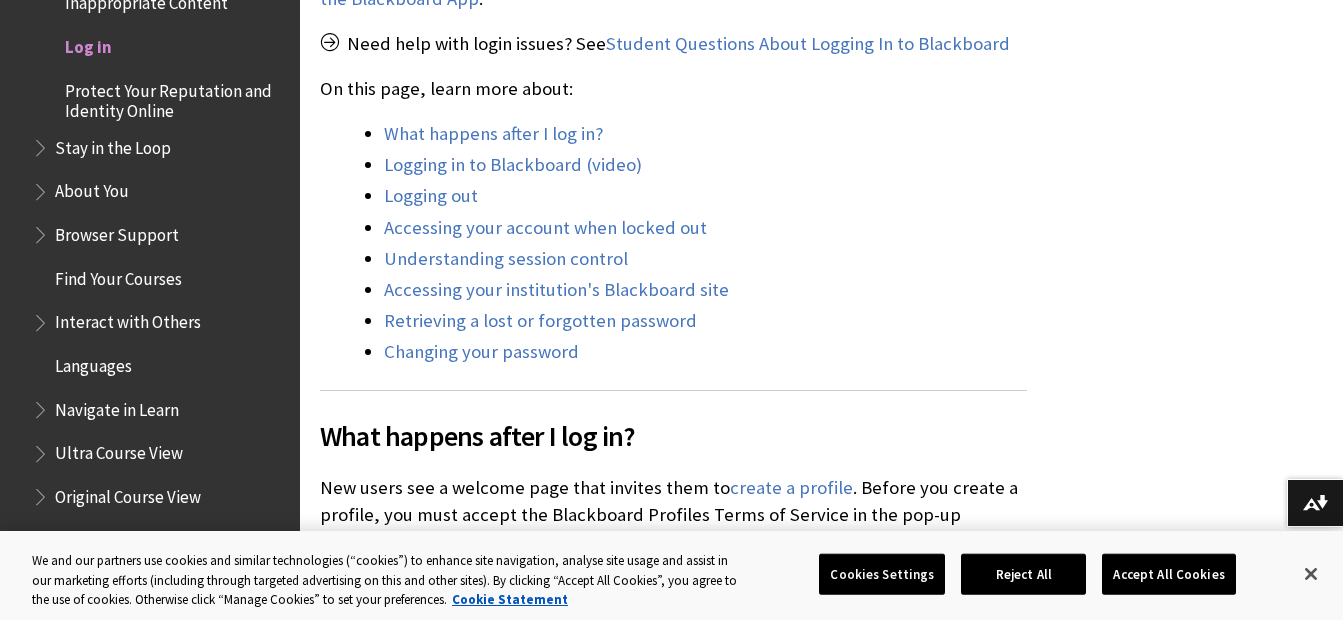 click on "Stay in the Loop" at bounding box center (160, 148) 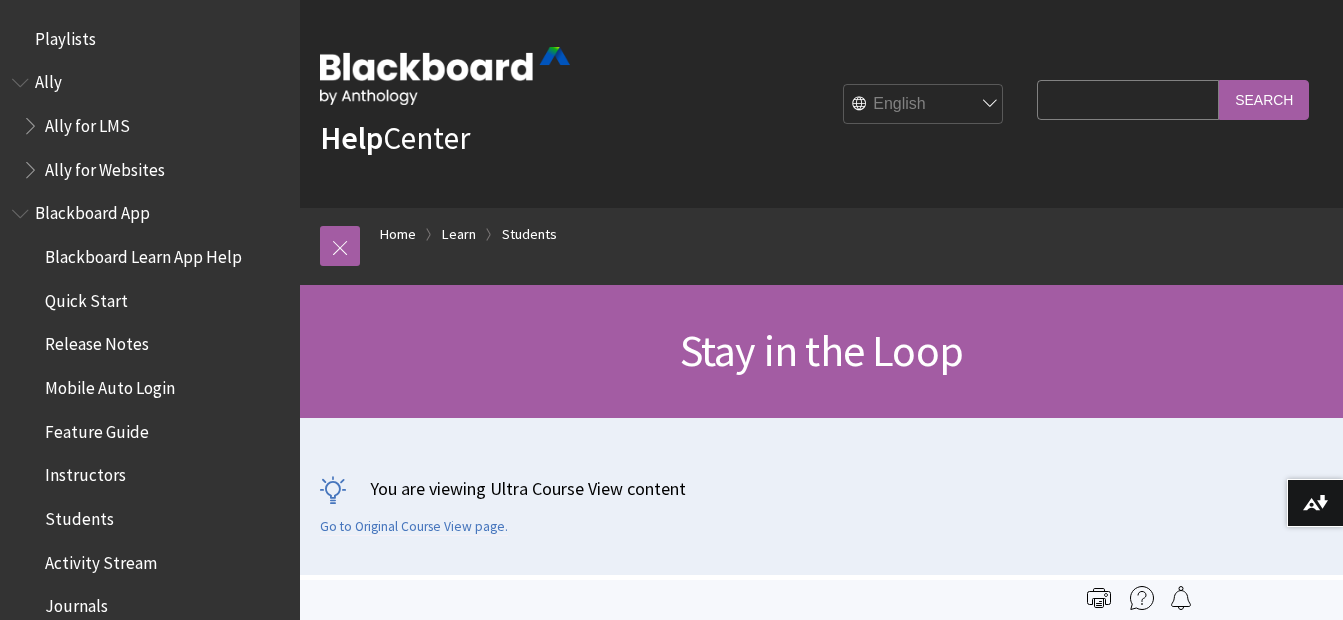 scroll, scrollTop: 0, scrollLeft: 0, axis: both 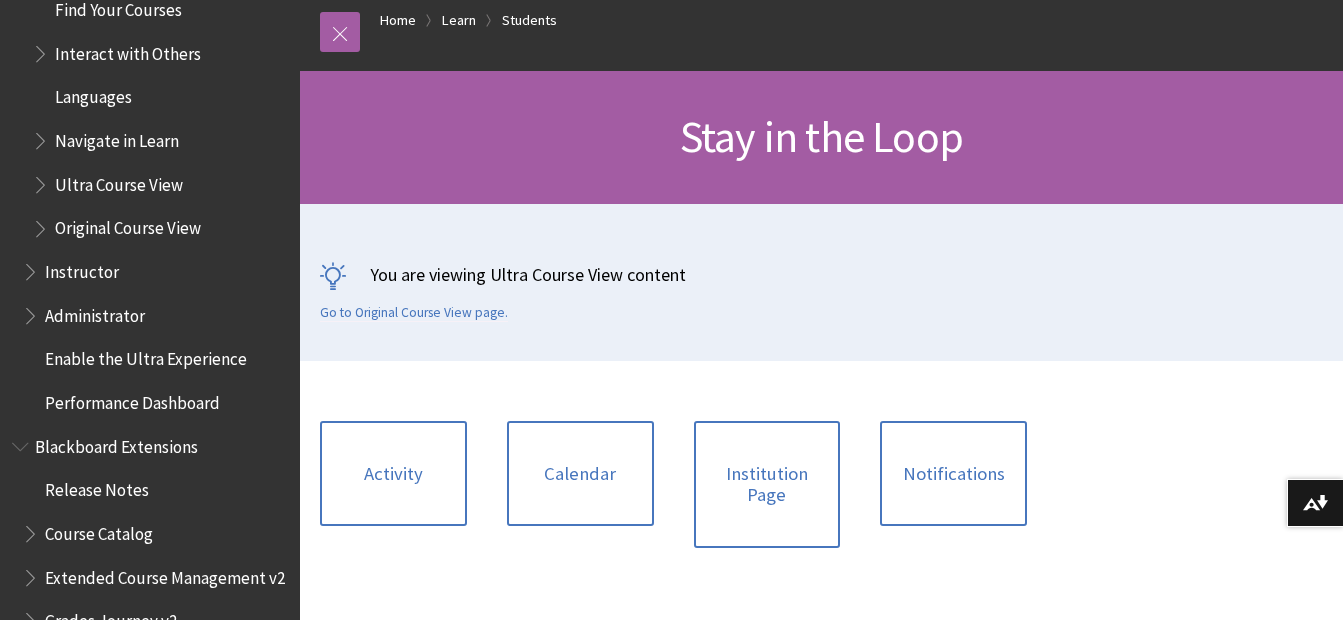 click on "Instructor" at bounding box center (155, 272) 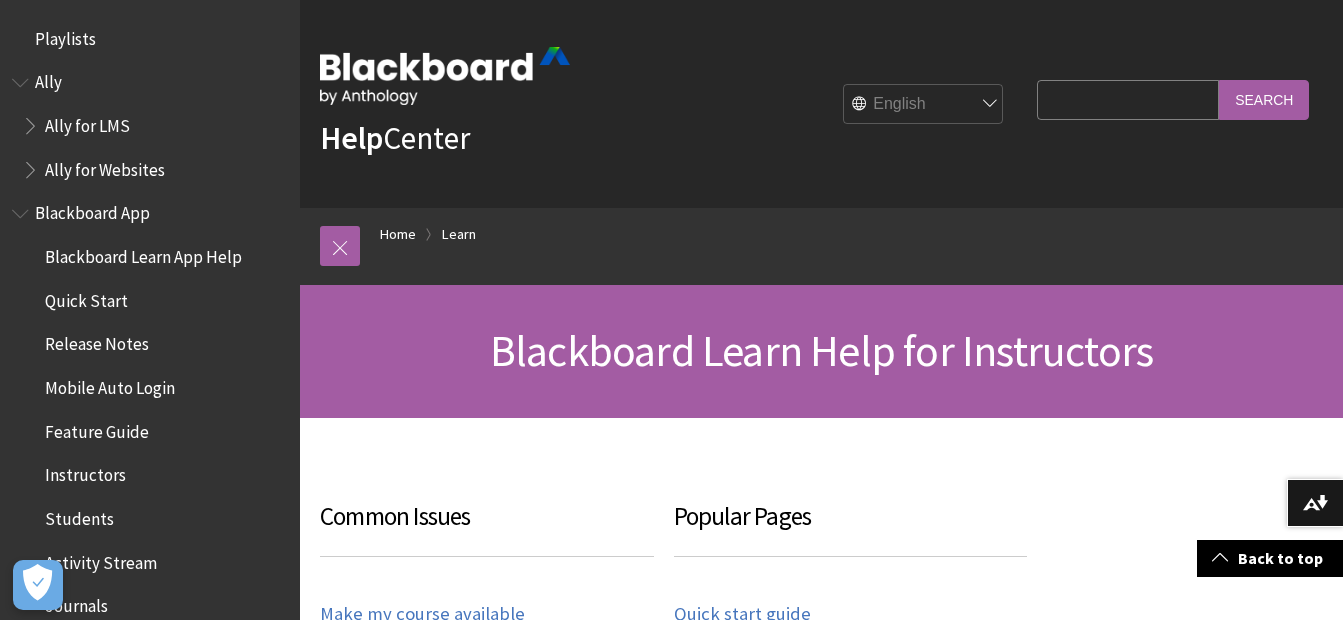 scroll, scrollTop: 422, scrollLeft: 0, axis: vertical 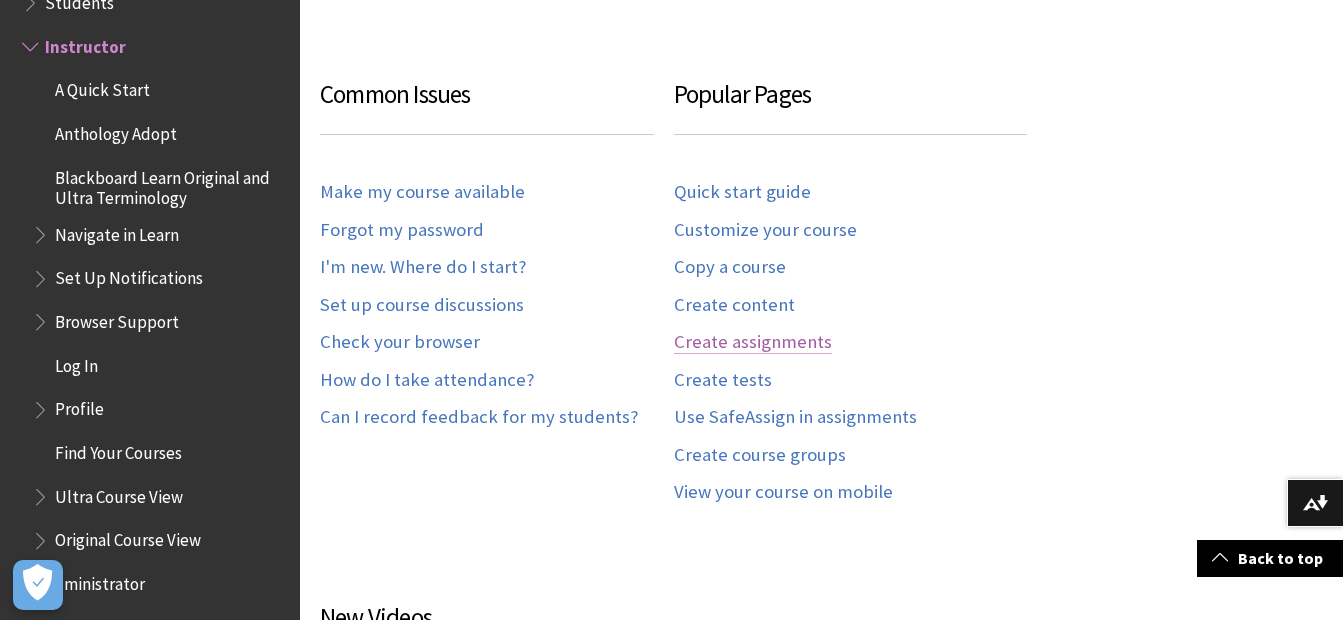 click on "Create assignments" at bounding box center (753, 342) 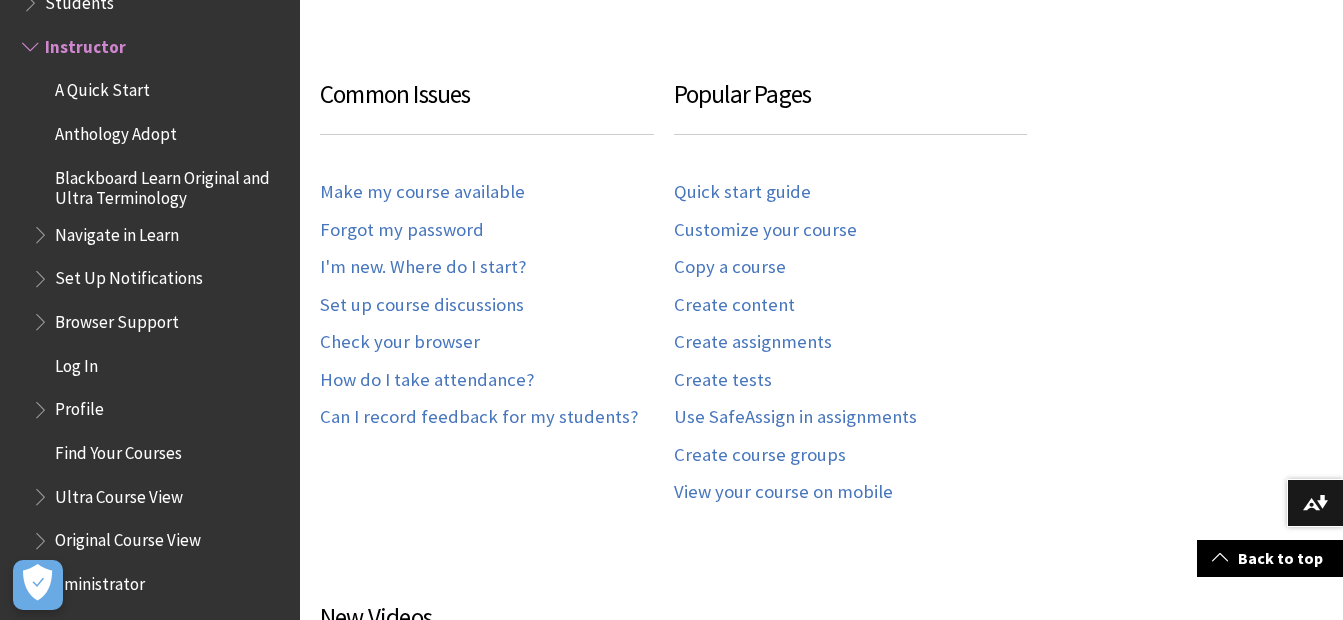 scroll, scrollTop: 0, scrollLeft: 0, axis: both 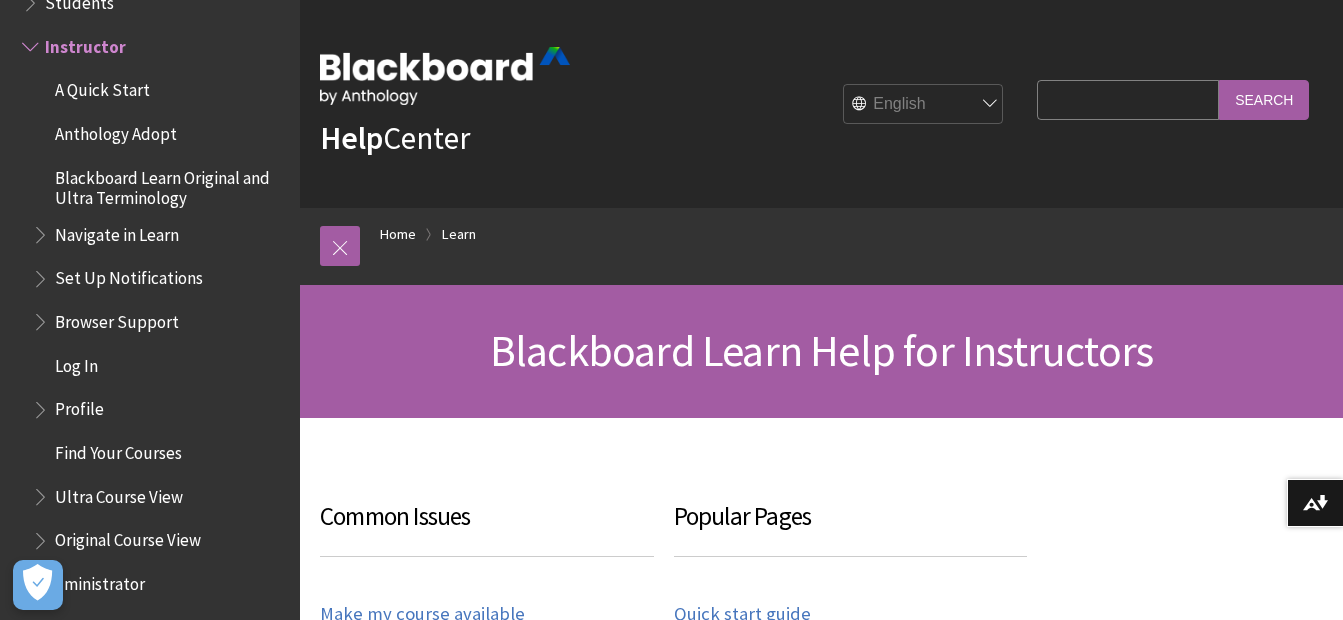 click on "A Quick Start" at bounding box center [102, 87] 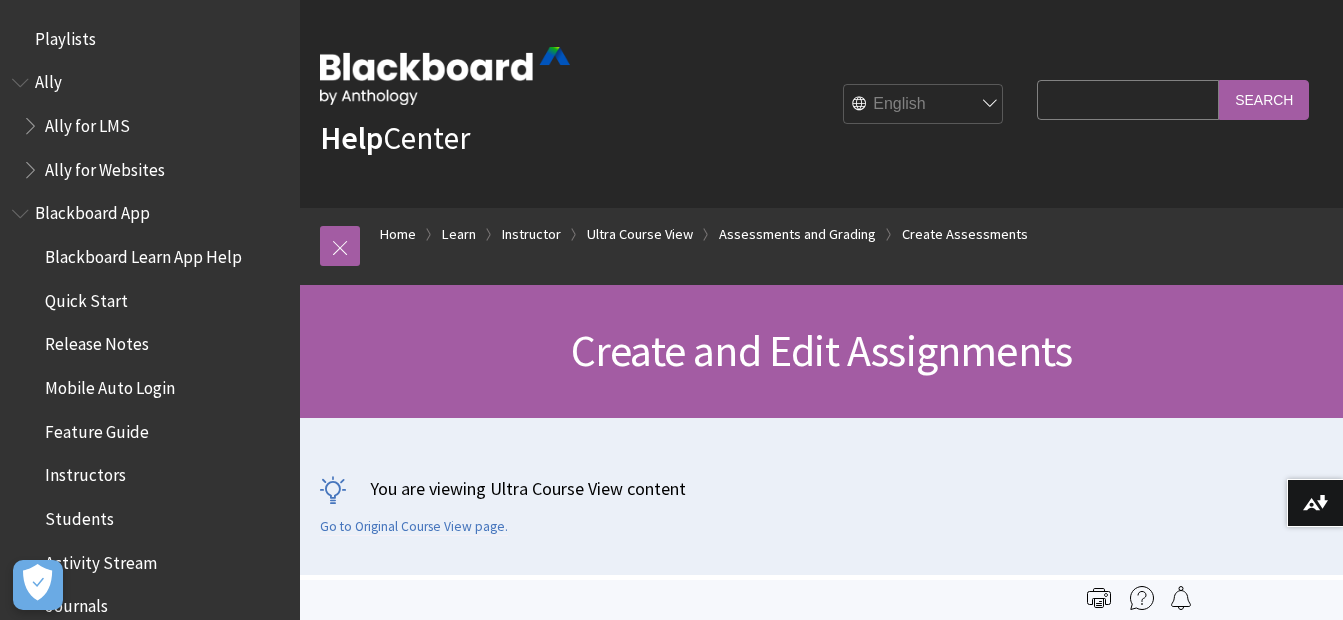 scroll, scrollTop: 0, scrollLeft: 0, axis: both 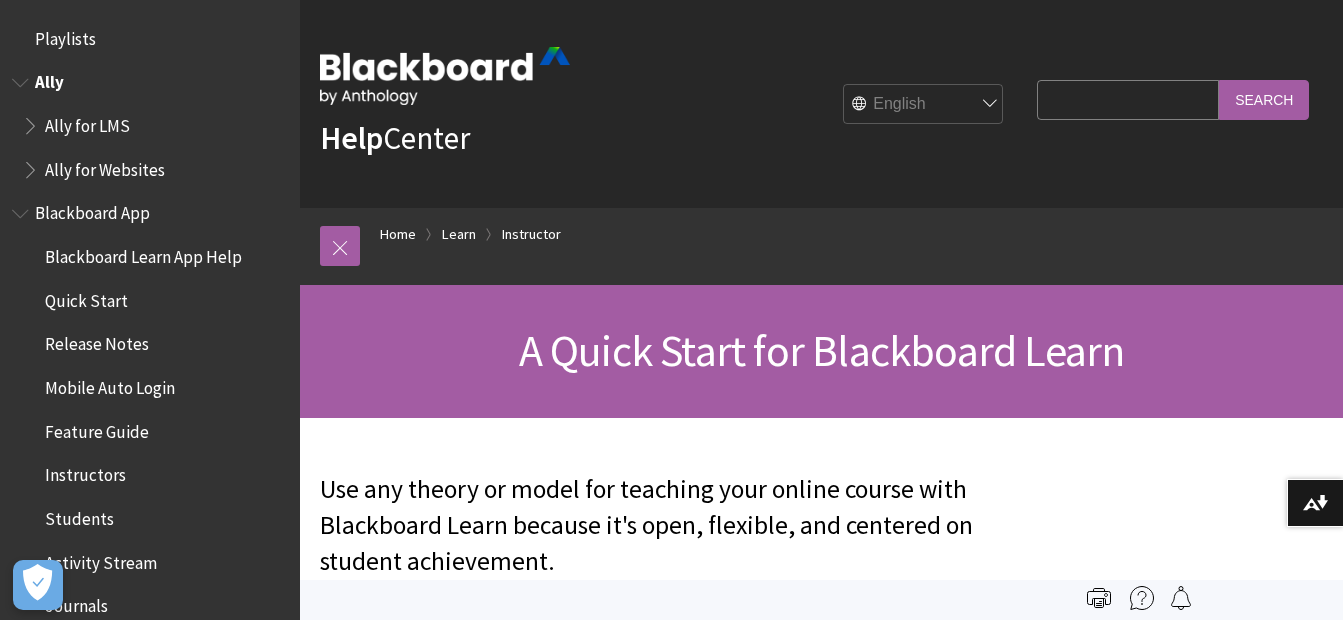 click on "Ally for LMS" at bounding box center (87, 122) 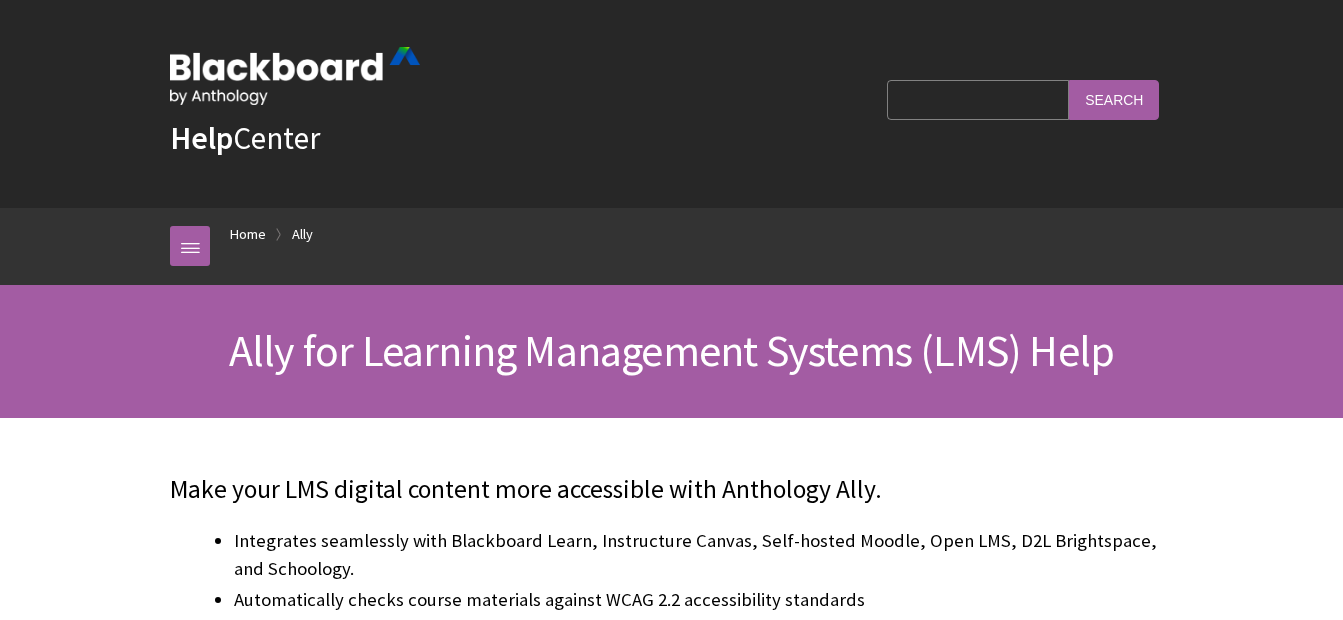 scroll, scrollTop: 0, scrollLeft: 0, axis: both 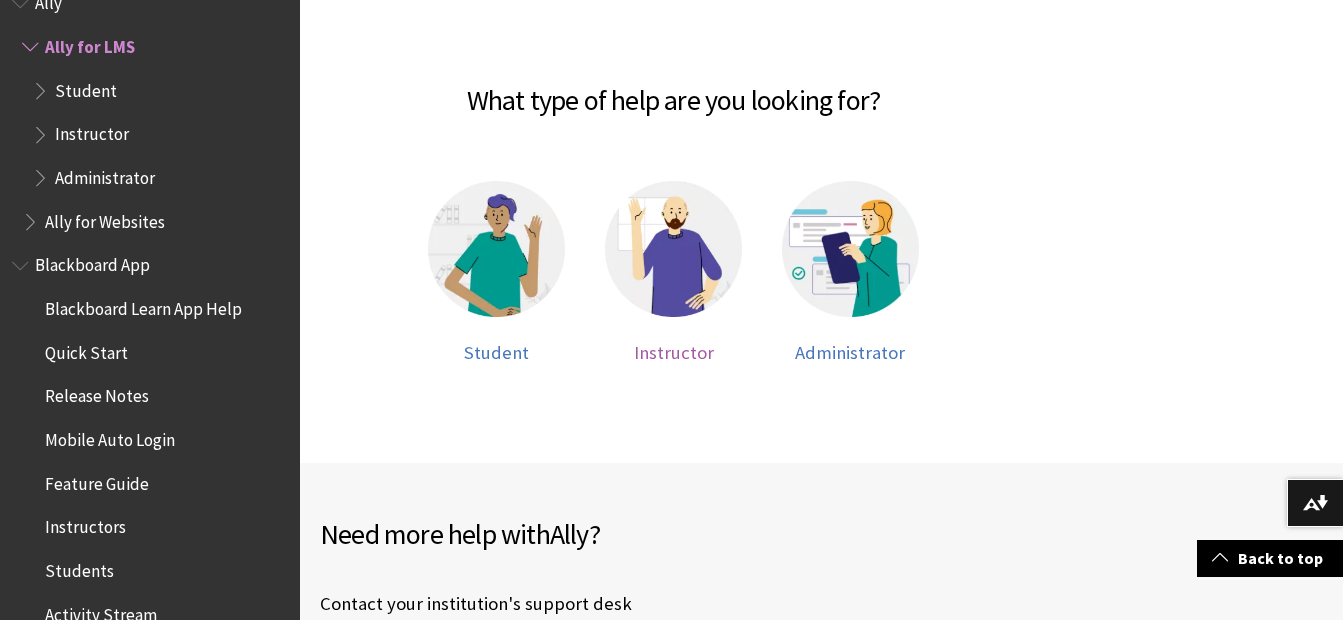 click at bounding box center [673, 249] 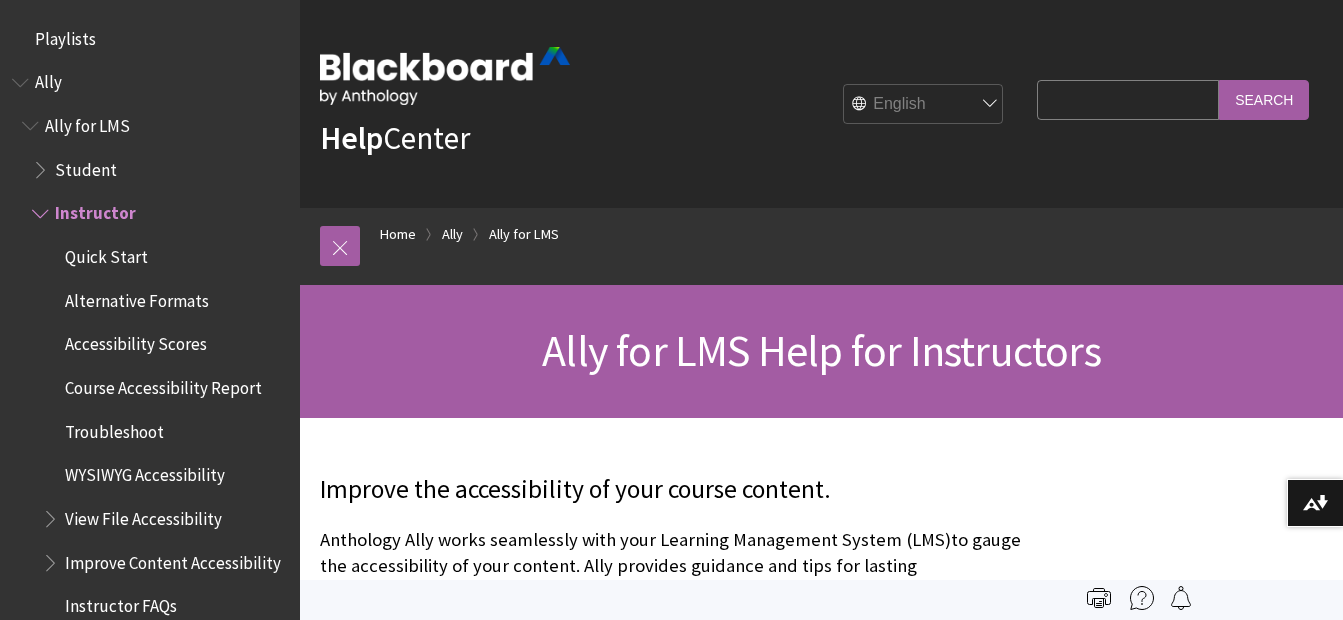 scroll, scrollTop: 0, scrollLeft: 0, axis: both 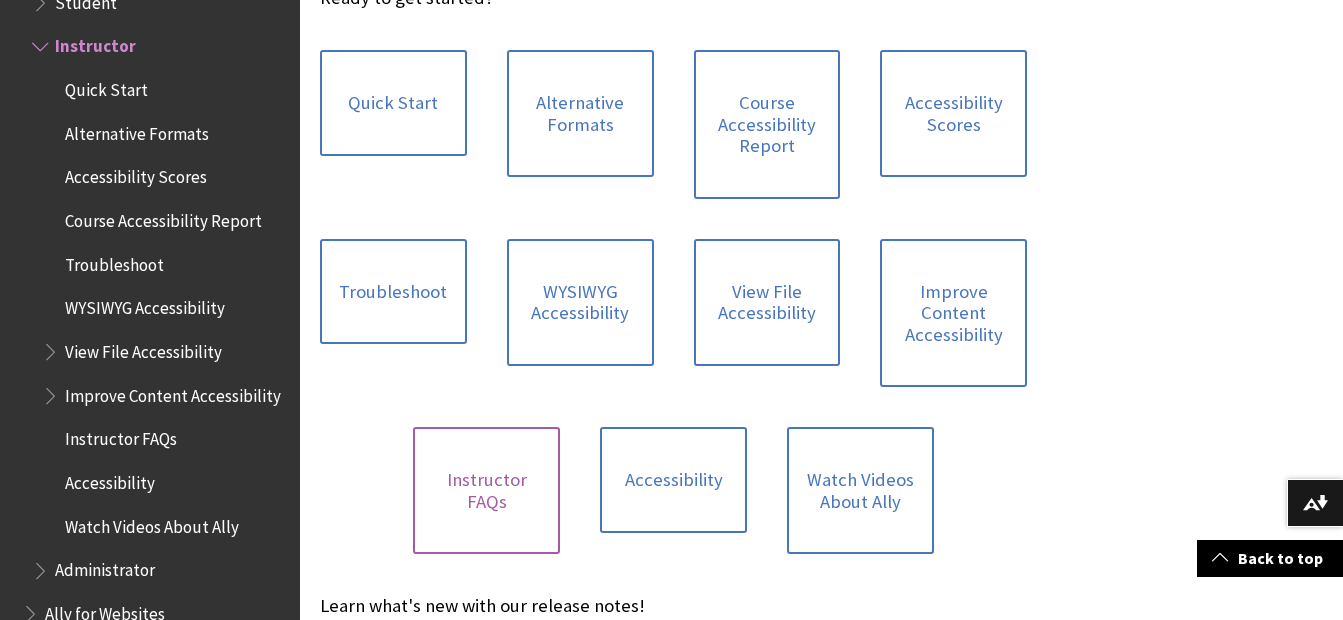 click on "Instructor FAQs" at bounding box center (486, 490) 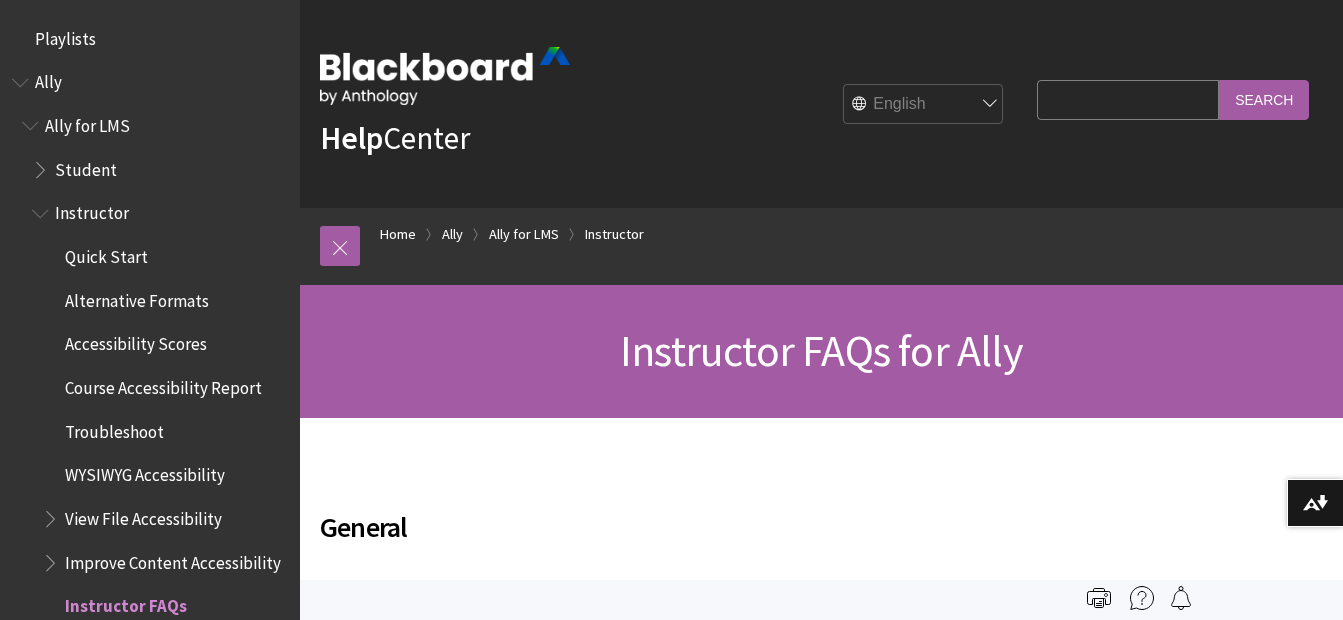 scroll, scrollTop: 0, scrollLeft: 0, axis: both 